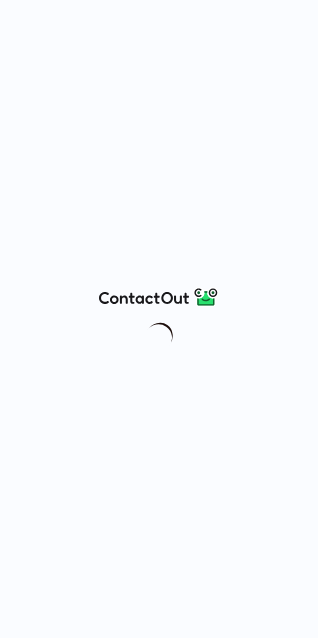scroll, scrollTop: 0, scrollLeft: 0, axis: both 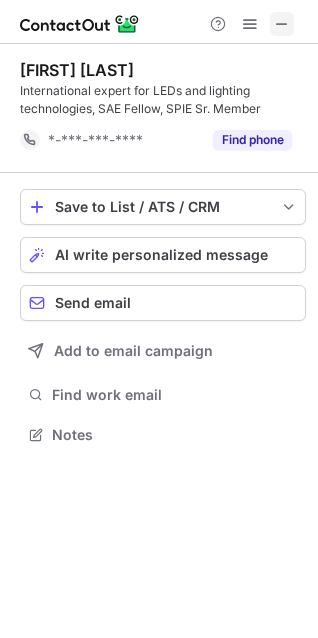 click at bounding box center [282, 24] 